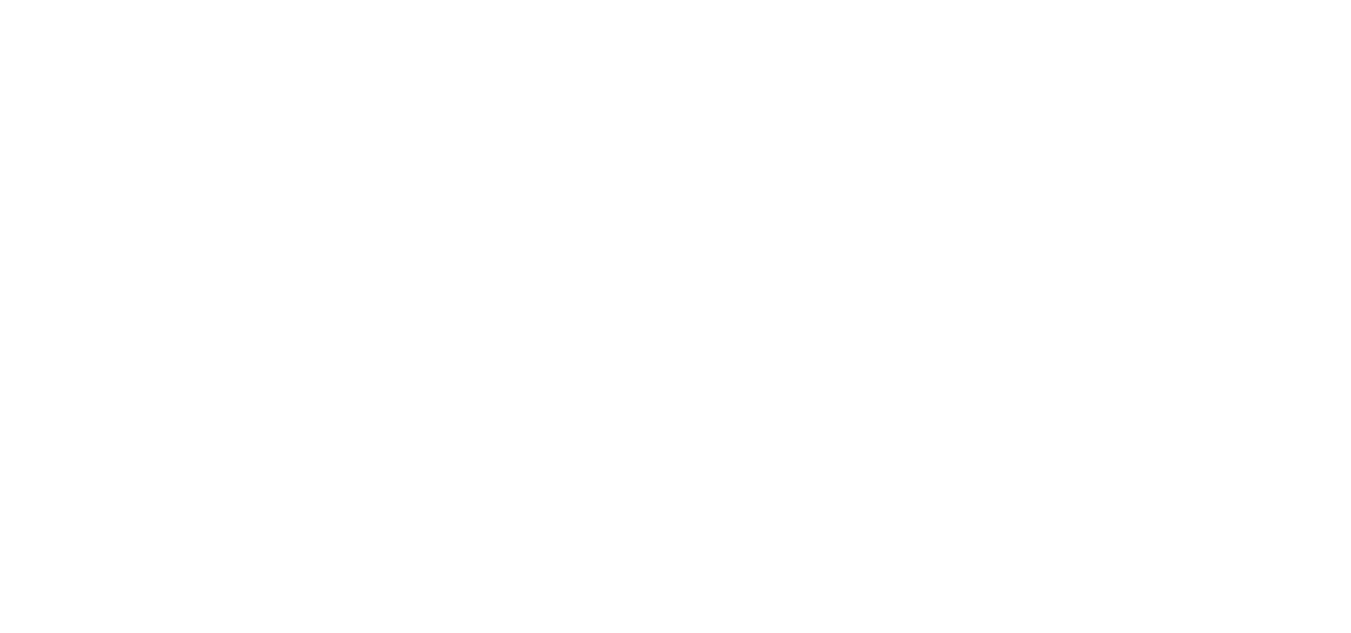 scroll, scrollTop: 0, scrollLeft: 0, axis: both 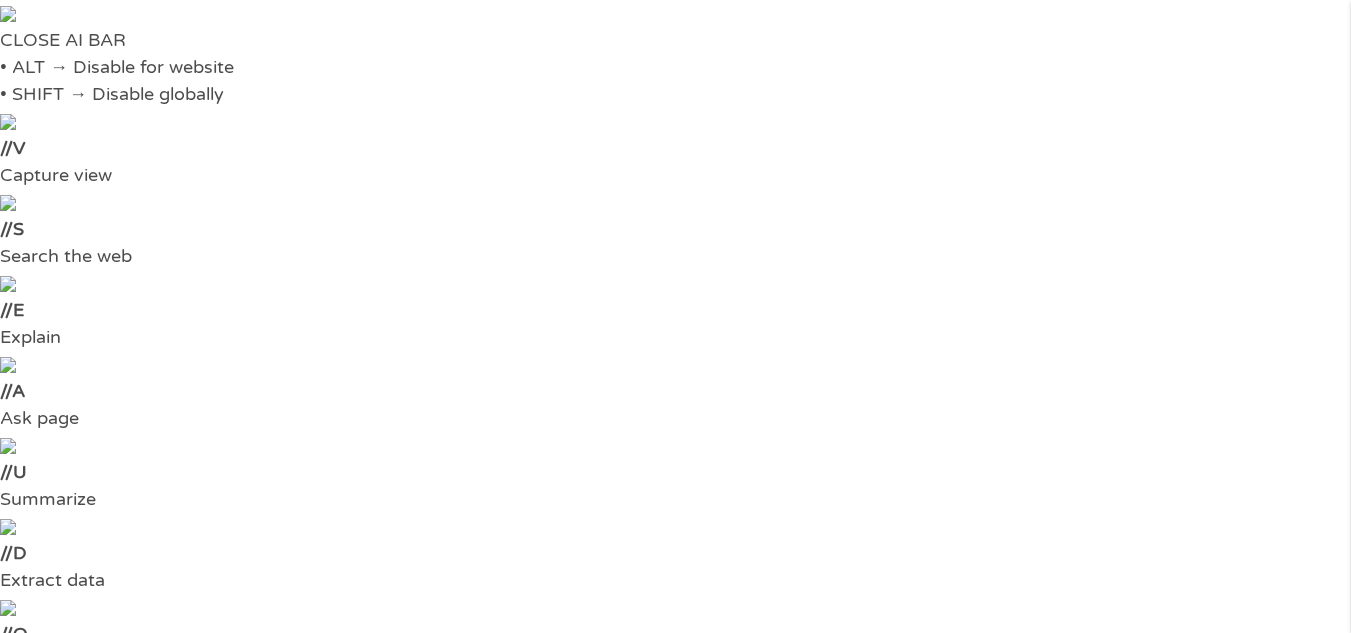 click at bounding box center [305, 1345] 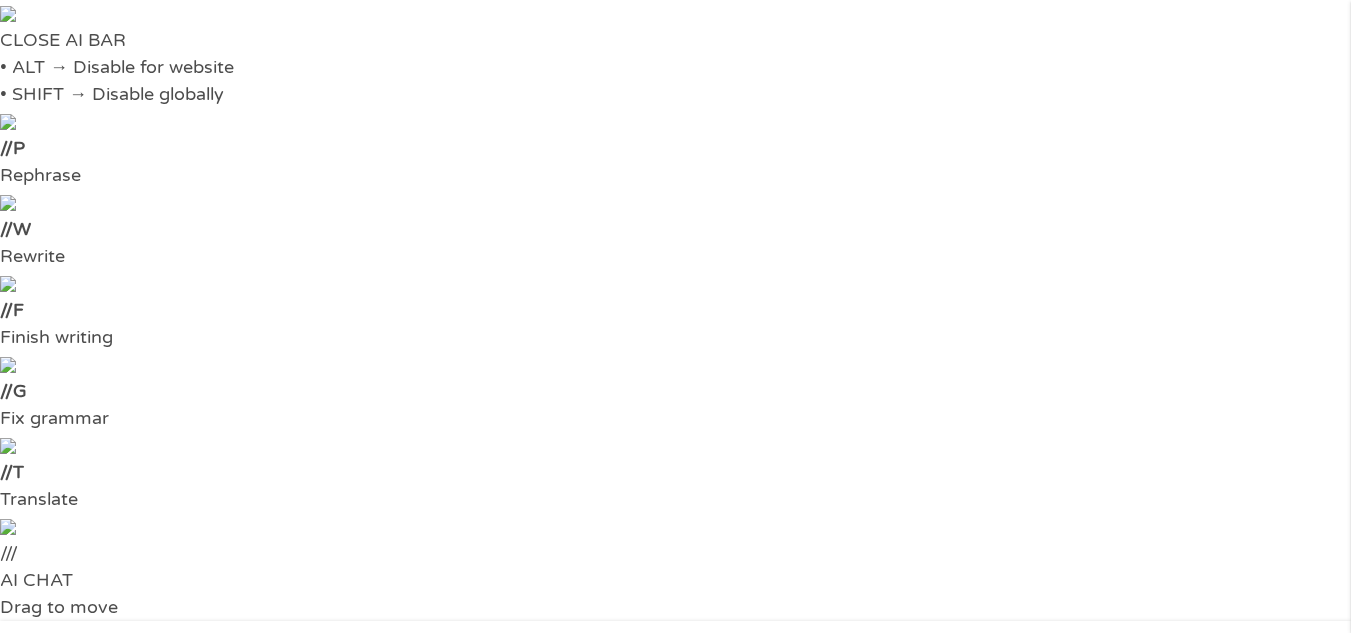 type on "49 Cushing St" 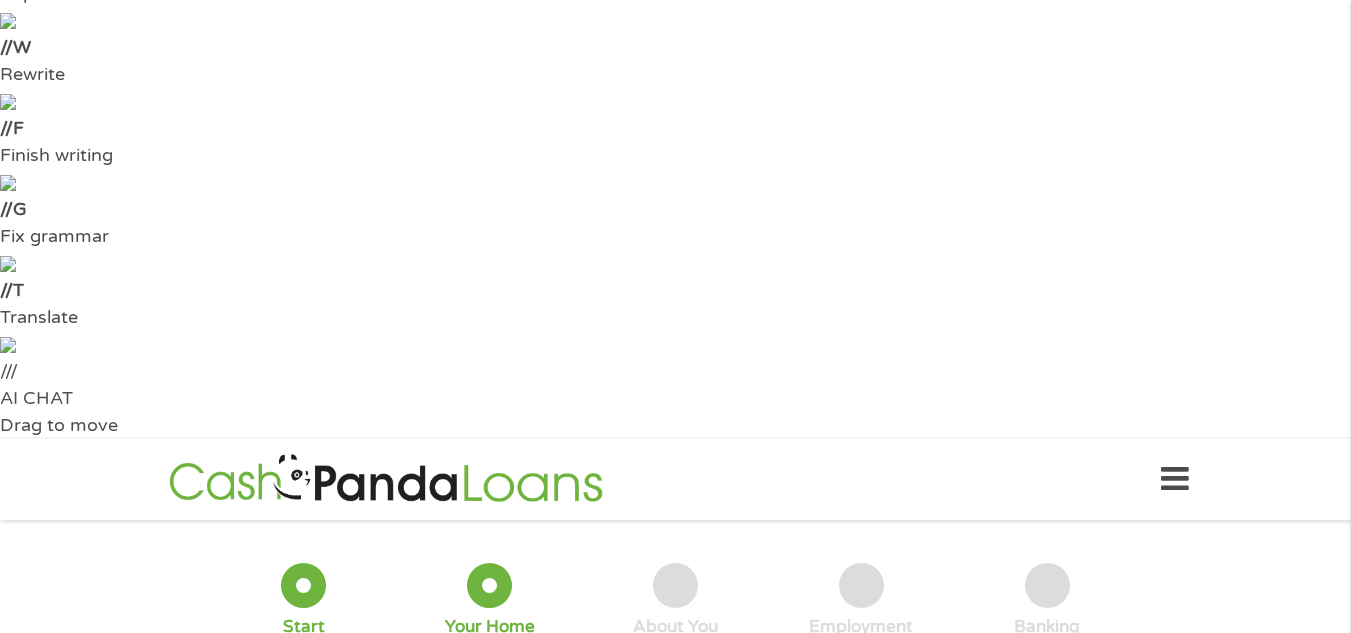 scroll, scrollTop: 400, scrollLeft: 0, axis: vertical 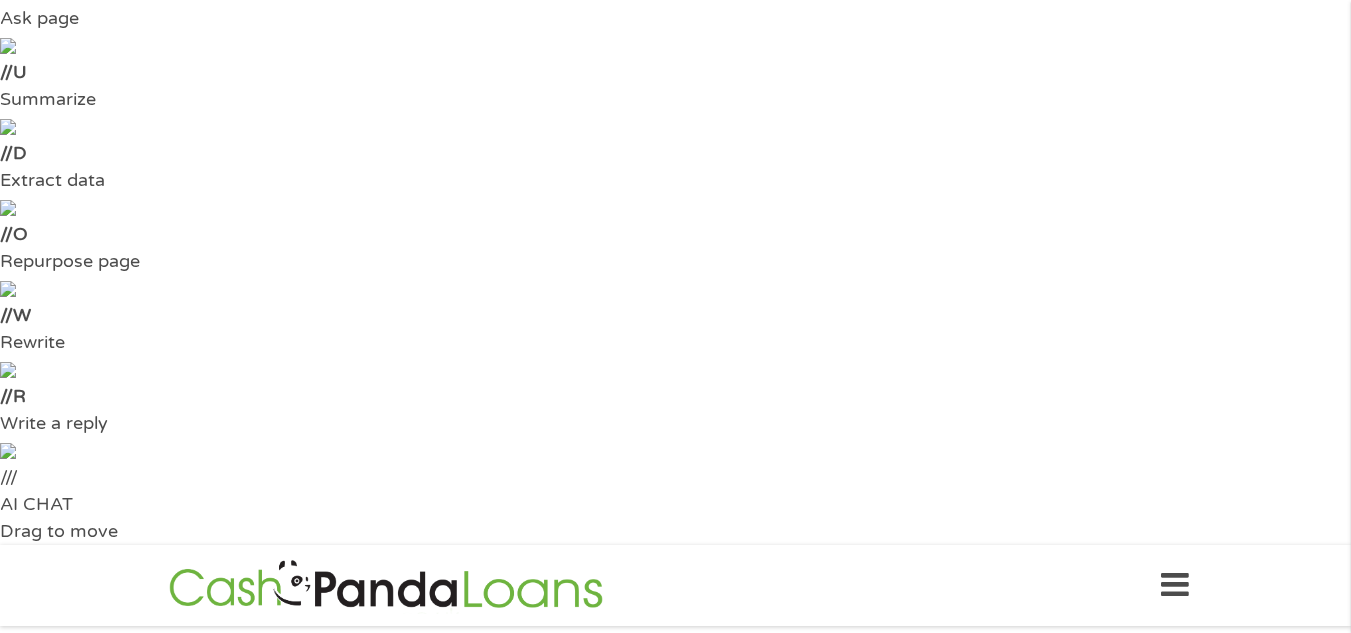 click on "1 Year or less 1 - 2 Years 2 - 4 Years Over 4 Years" at bounding box center (929, 1169) 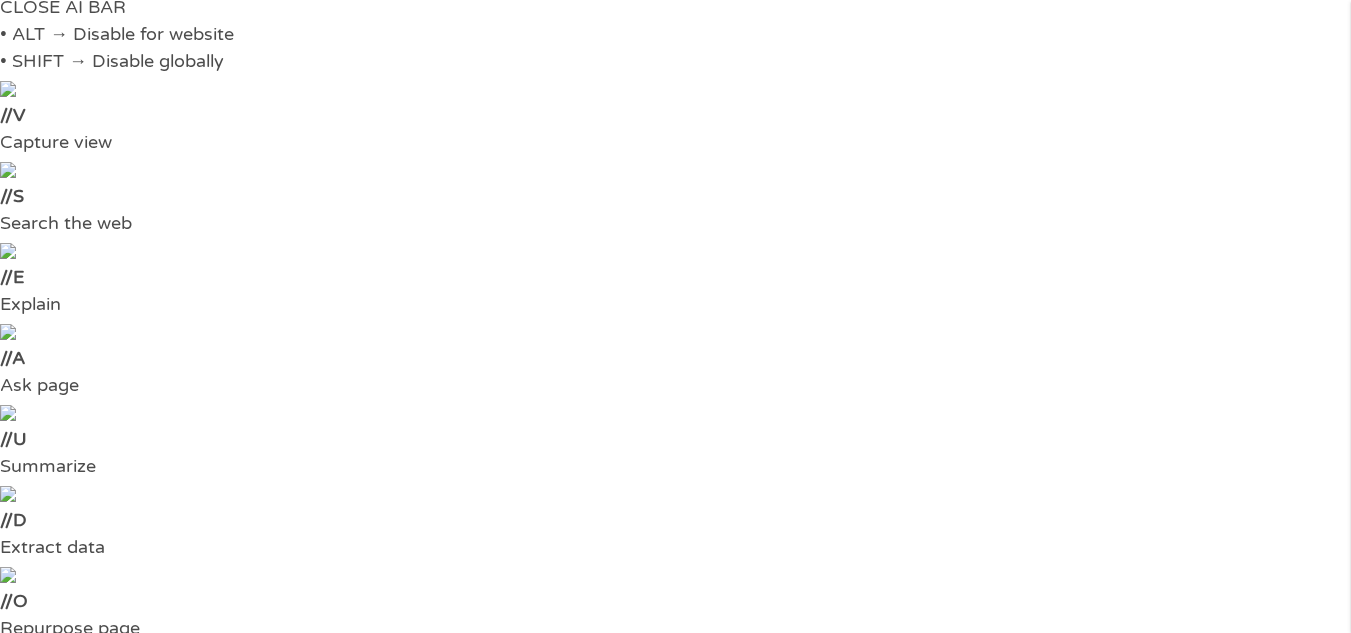 scroll, scrollTop: 0, scrollLeft: 0, axis: both 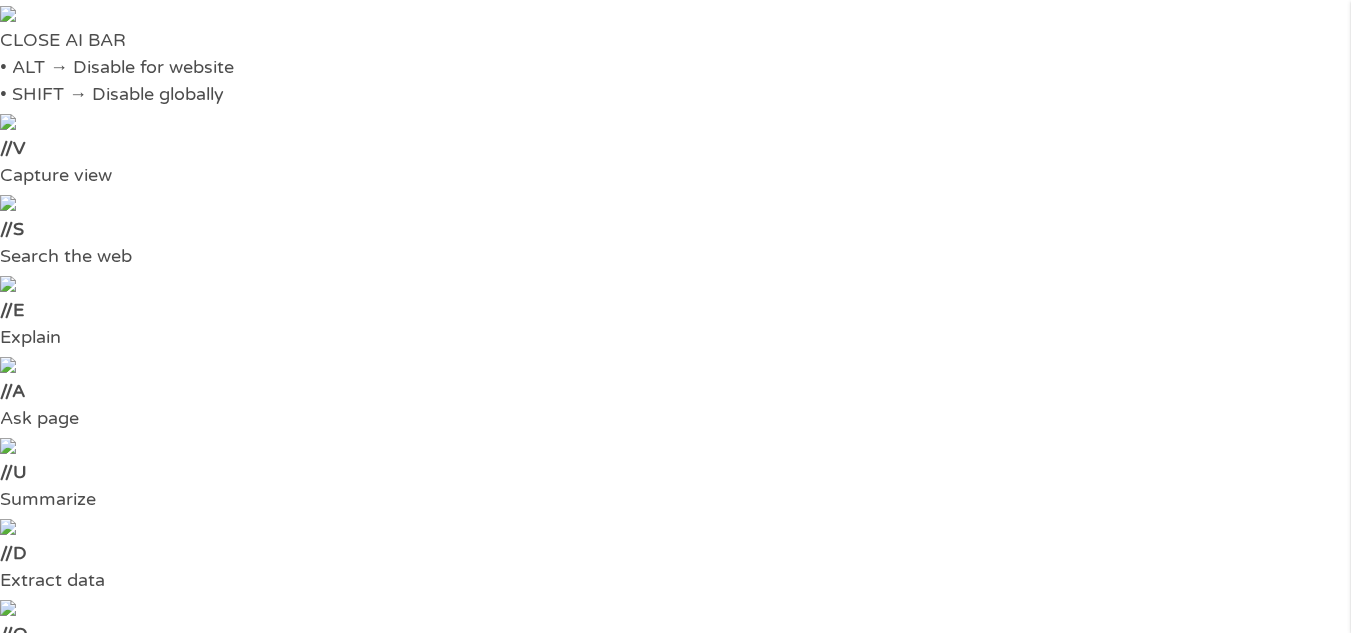 click on "First Name *" at bounding box center (294, 1357) 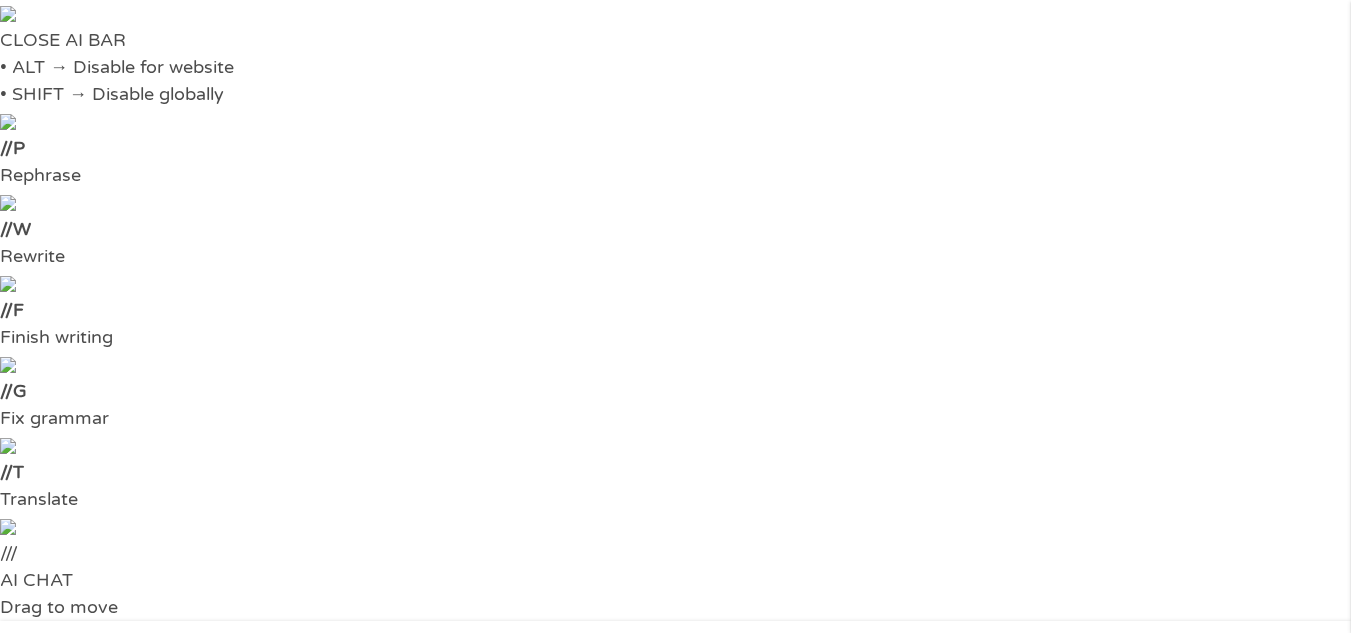 type on "Tracy" 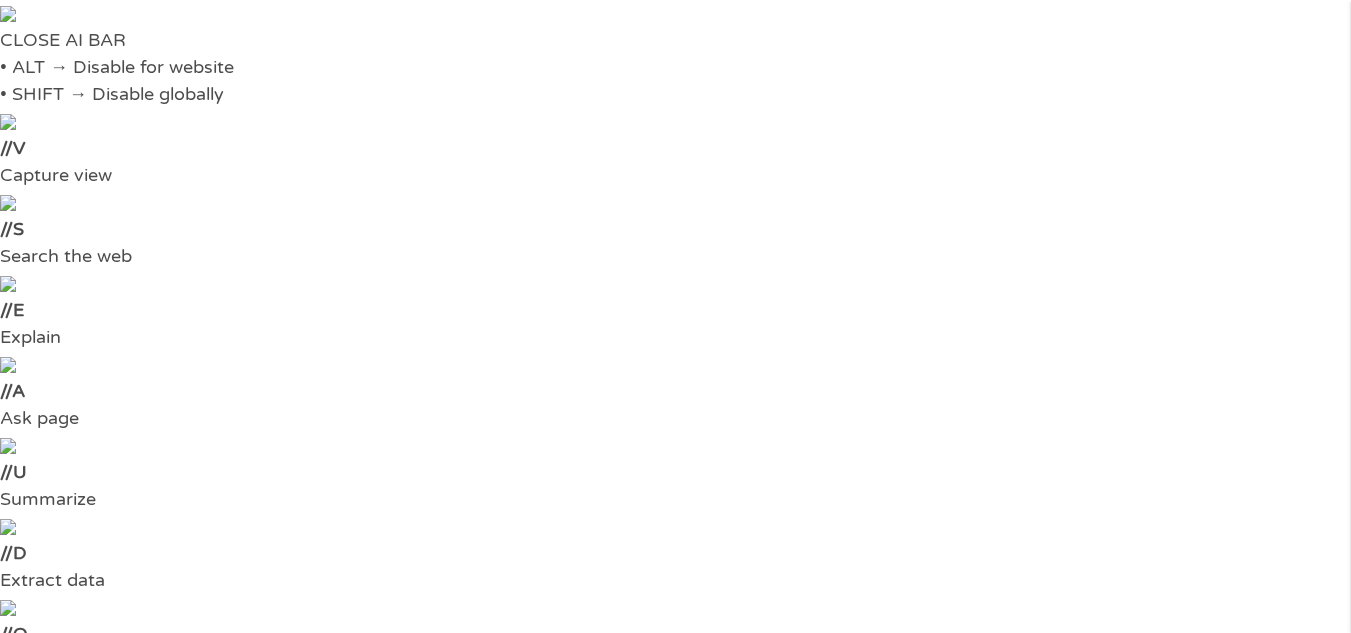 click on "Month 1 2 3 4 5 6 7 8 9 10 11 12" at bounding box center [726, 1357] 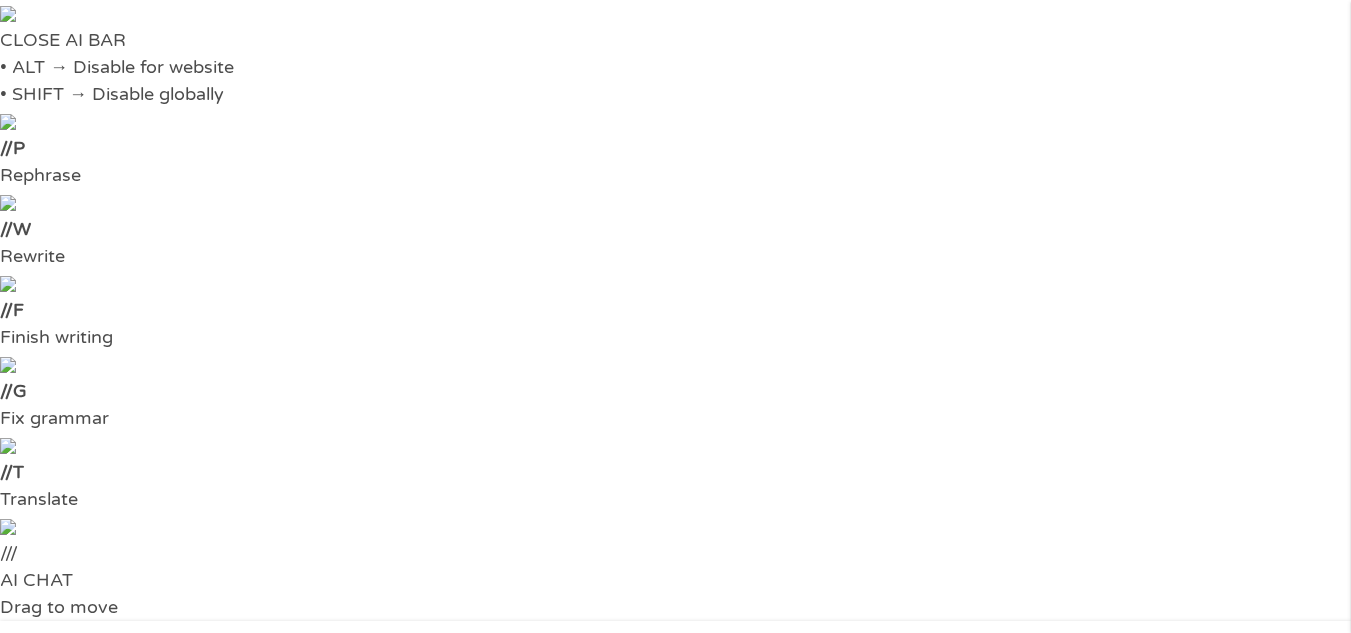 click on "___-__-____" at bounding box center [1056, 1033] 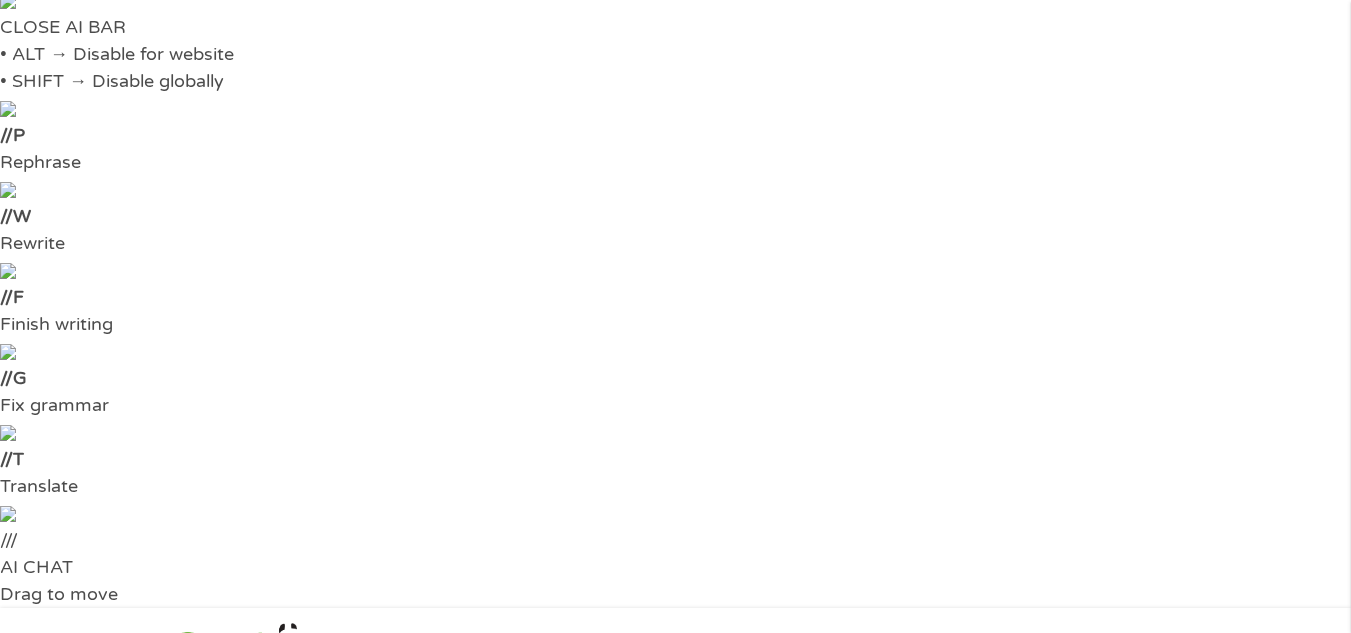 scroll, scrollTop: 200, scrollLeft: 0, axis: vertical 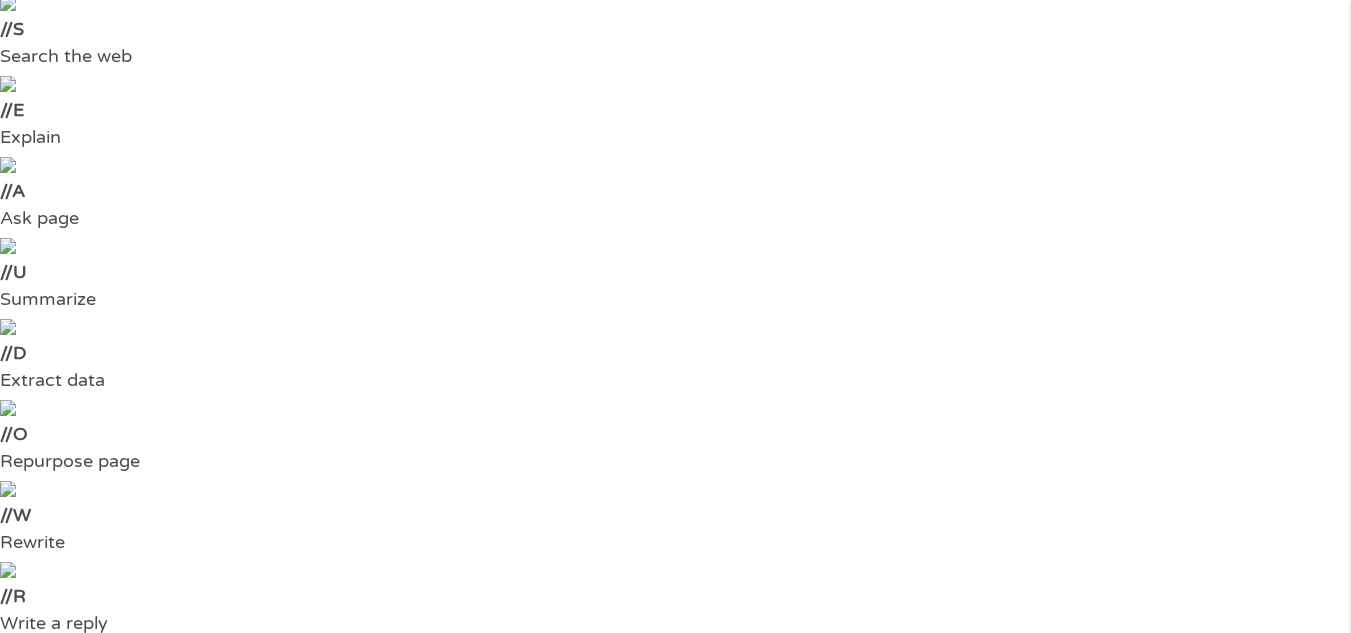 click on "(___) ___-____" at bounding box center (548, 1265) 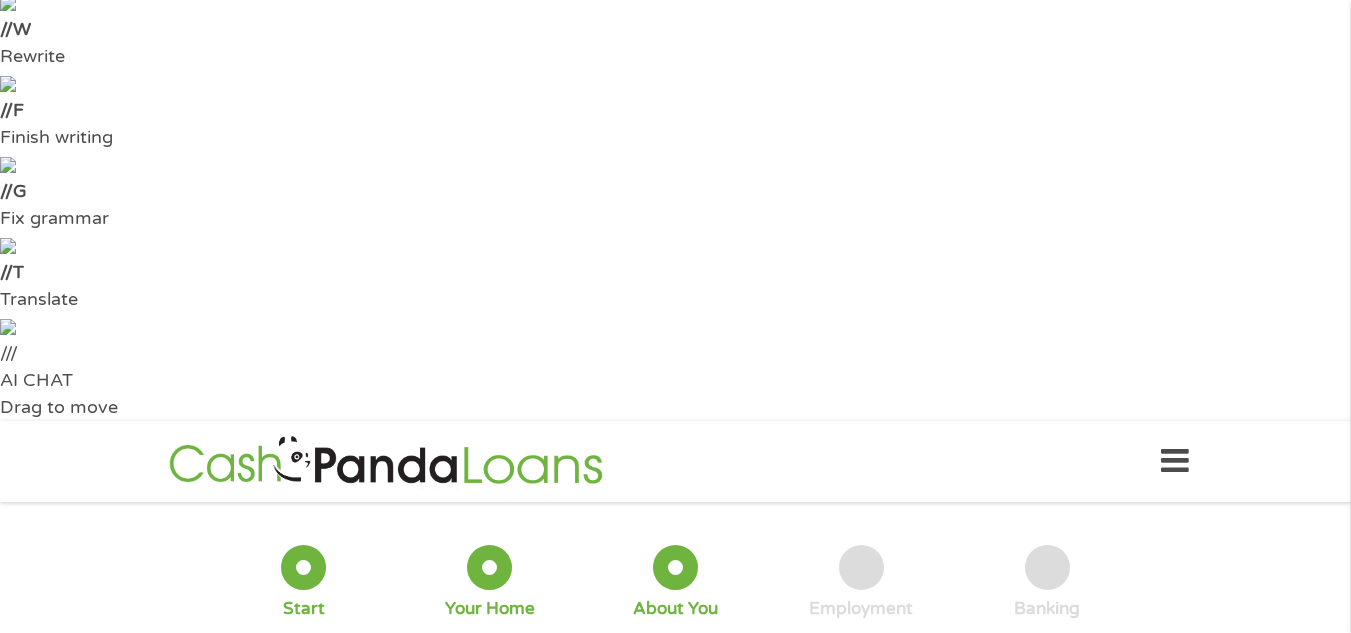 type on "S70973795" 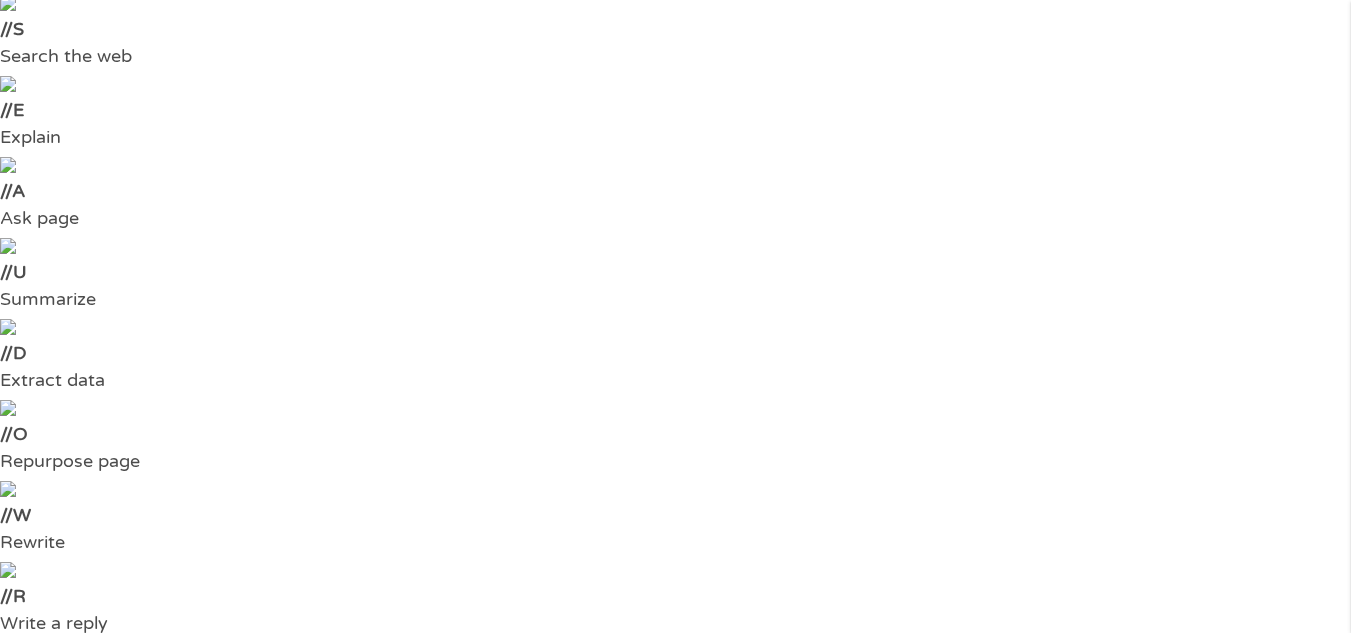 click on "Next" at bounding box center (1097, 1355) 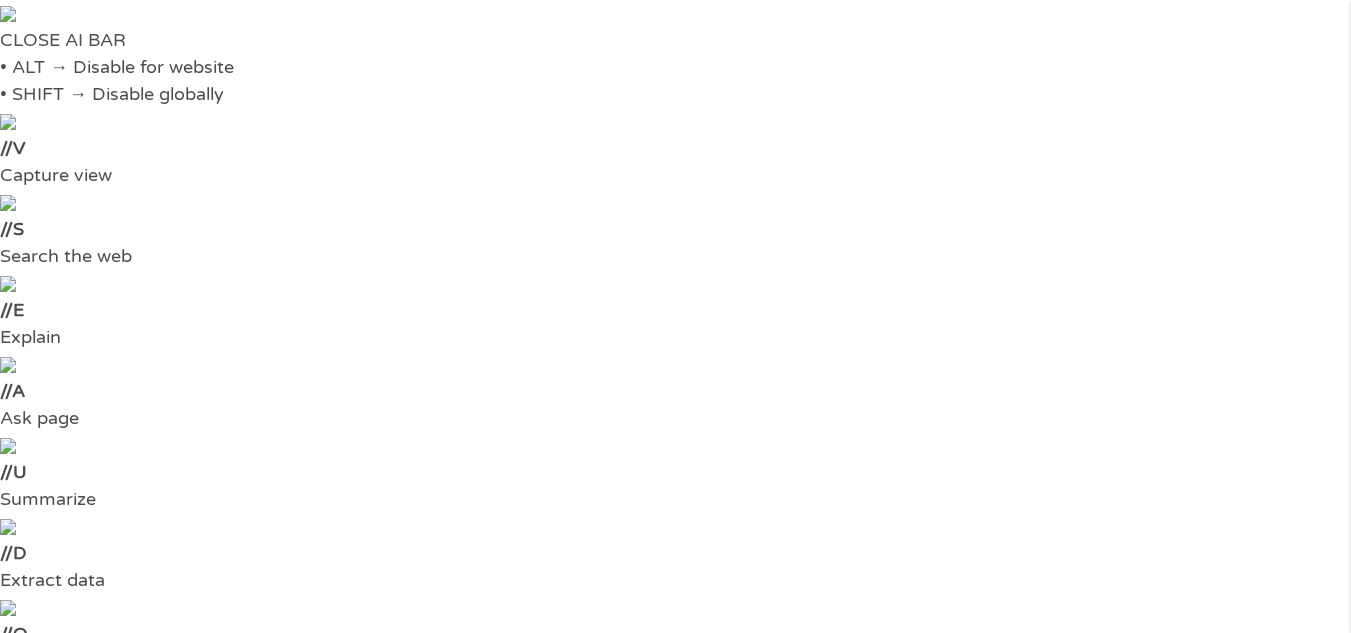 click on "Your Total Monthly Income *" at bounding box center [929, 1341] 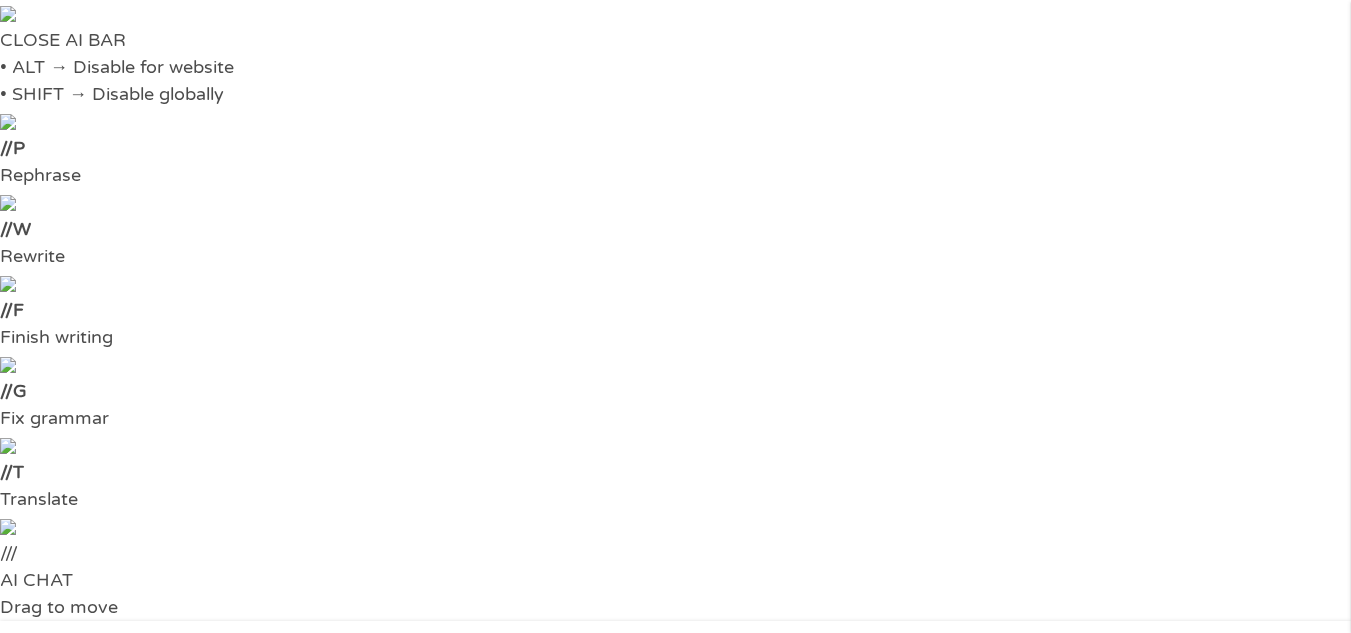 drag, startPoint x: 377, startPoint y: 524, endPoint x: 375, endPoint y: 535, distance: 11.18034 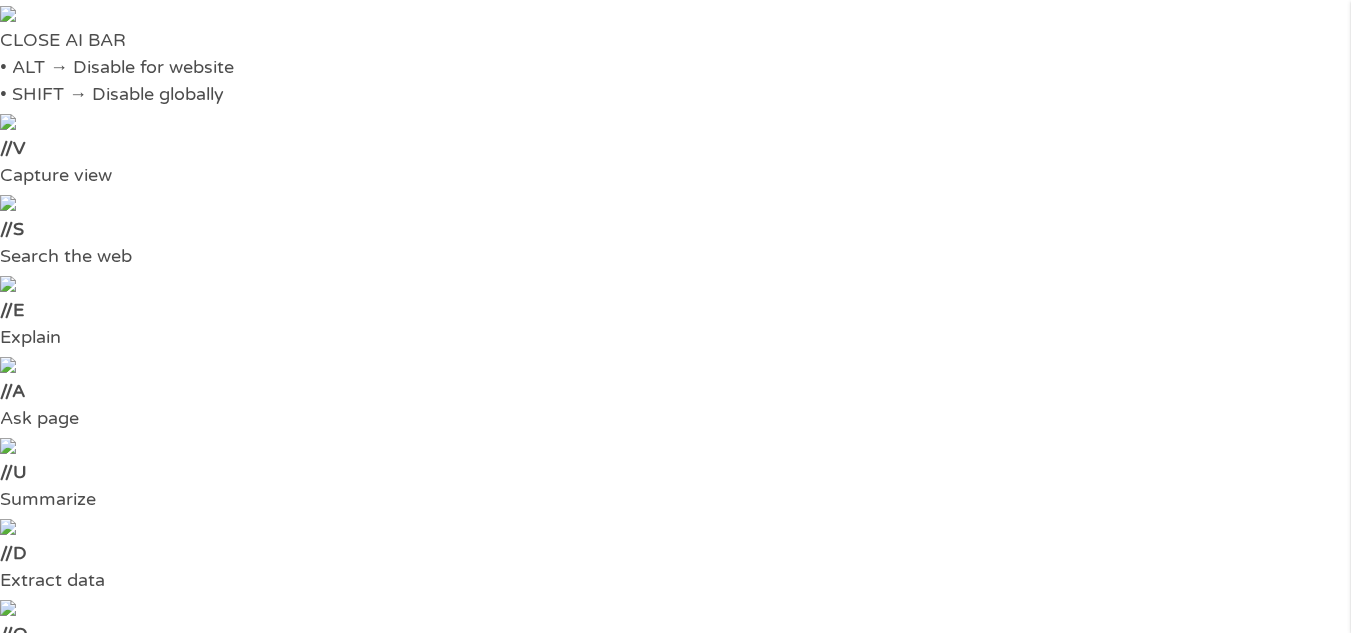 click on "(___) ___-____" at bounding box center [1005, 1473] 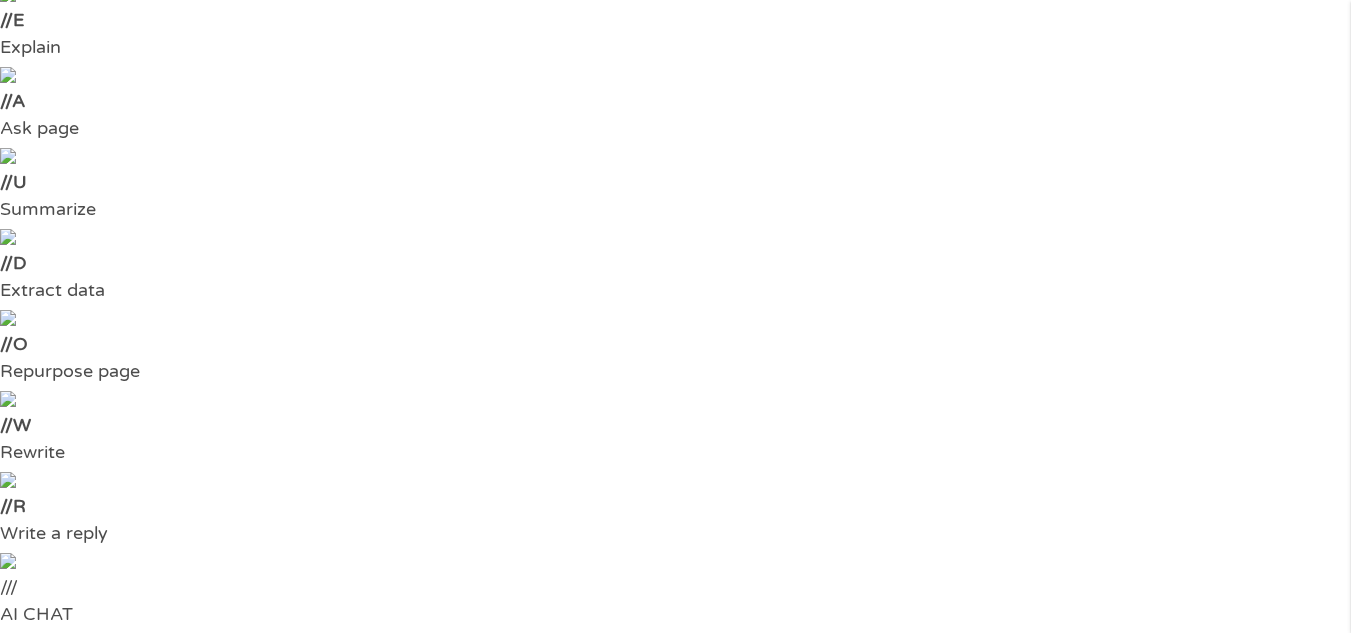 scroll, scrollTop: 300, scrollLeft: 0, axis: vertical 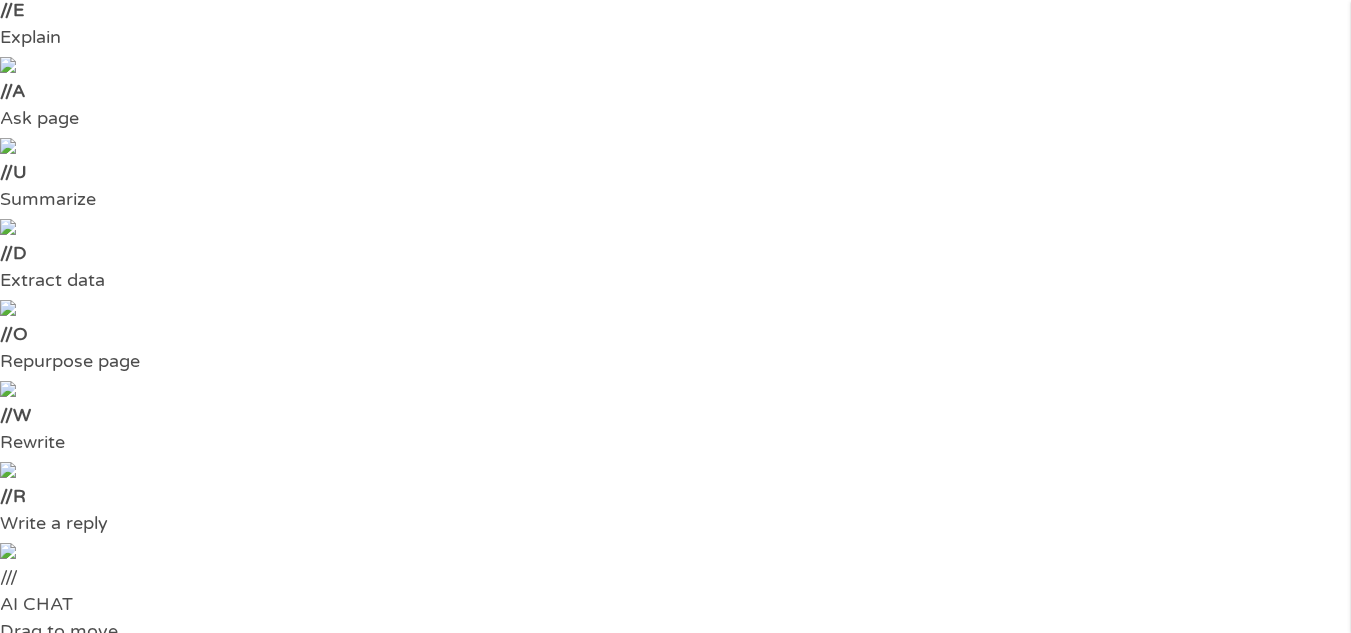 click on "--- Choose one --- 1 Year or less 1 - 2 Years 2 - 4 Years Over 4 Years" at bounding box center [421, 1280] 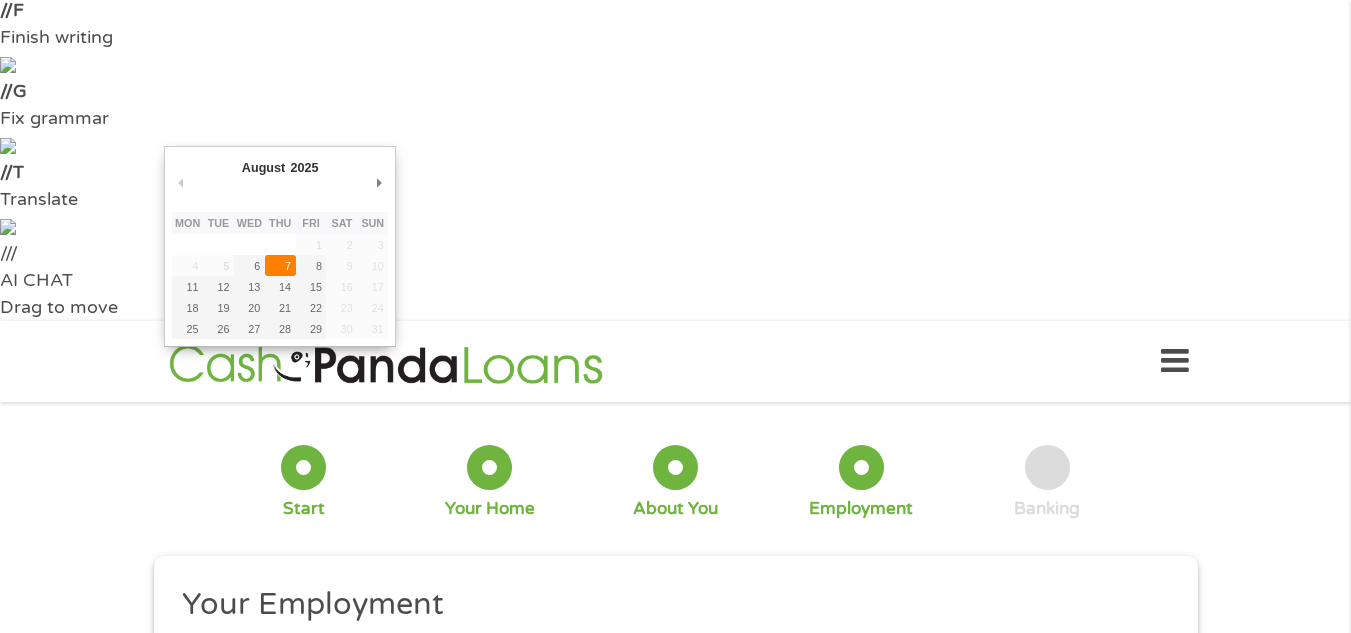 type on "07/08/2025" 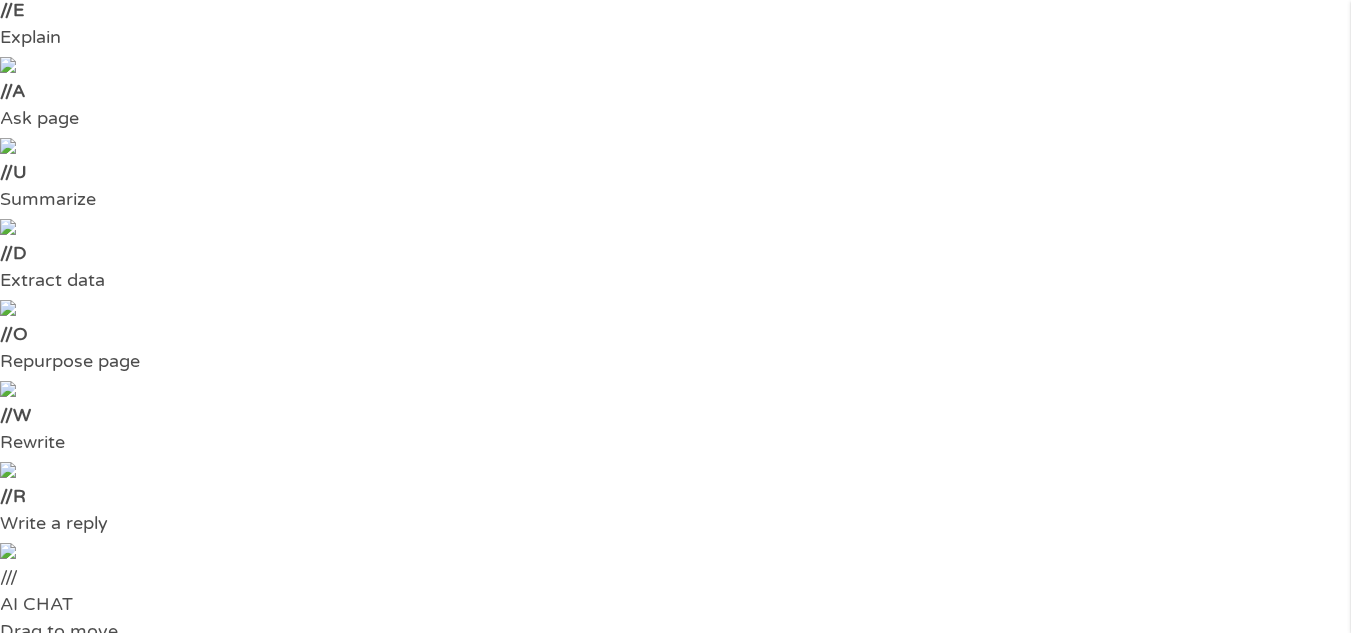 click on "Next" at bounding box center (1097, 1478) 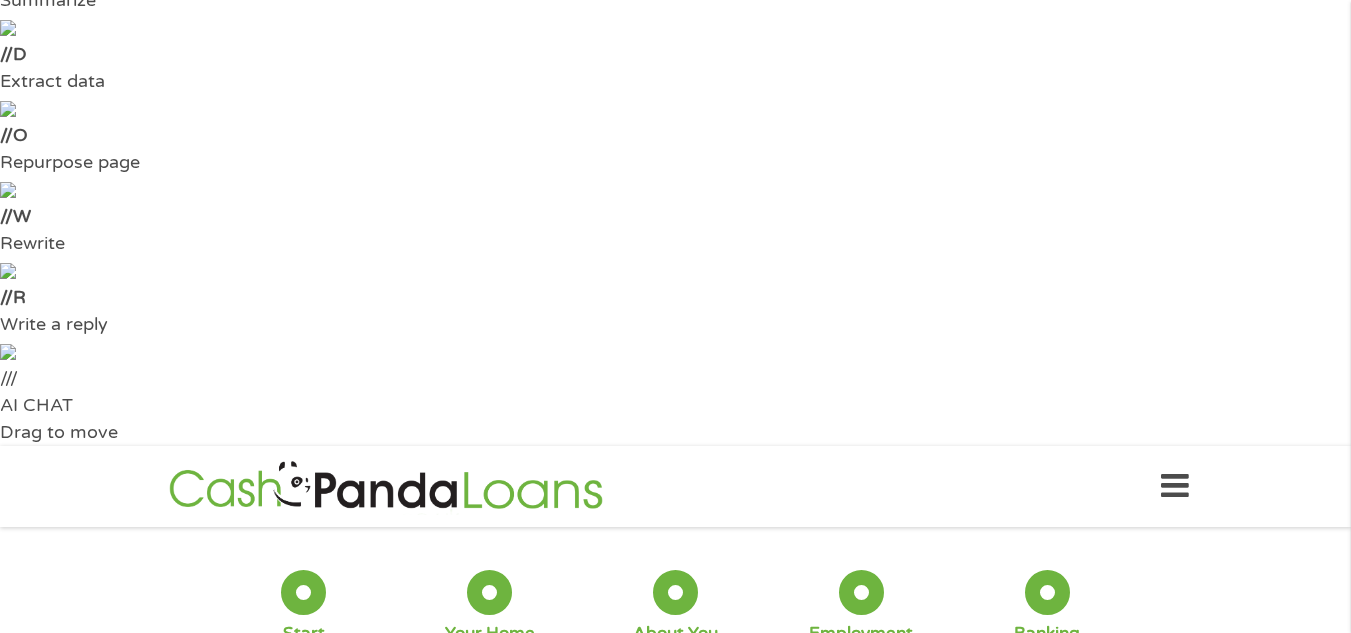 scroll, scrollTop: 500, scrollLeft: 0, axis: vertical 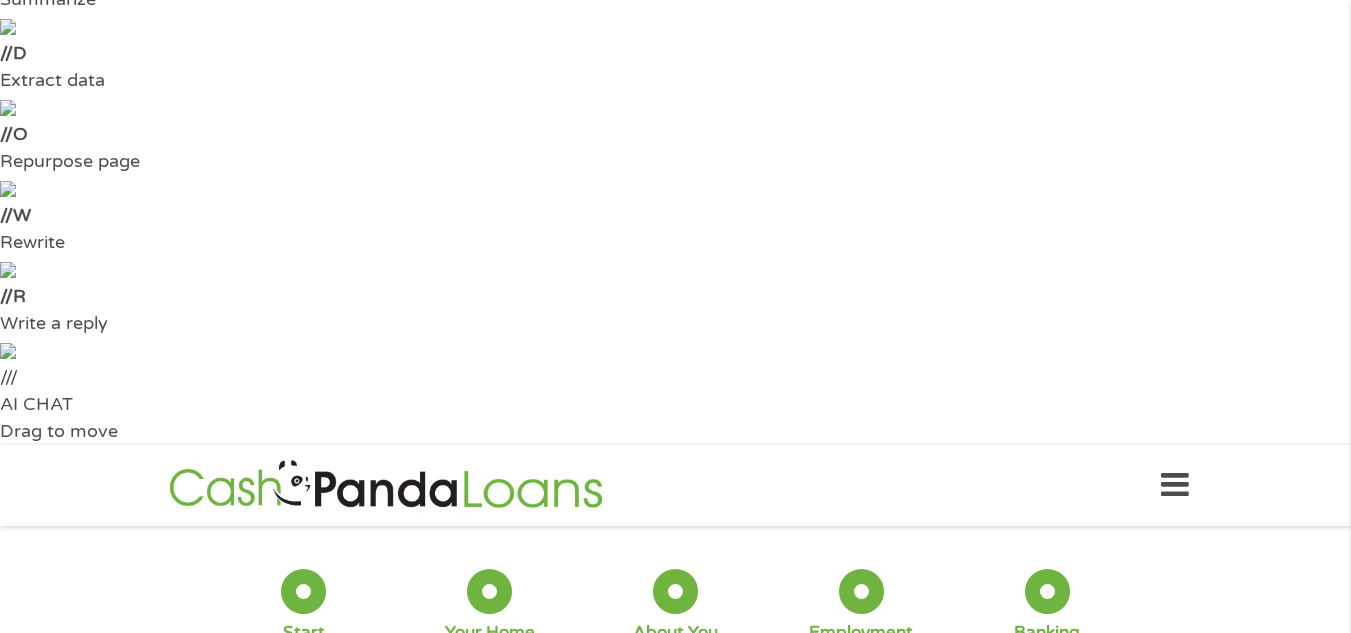 click on "ABA / Routing number *" at bounding box center (421, 1142) 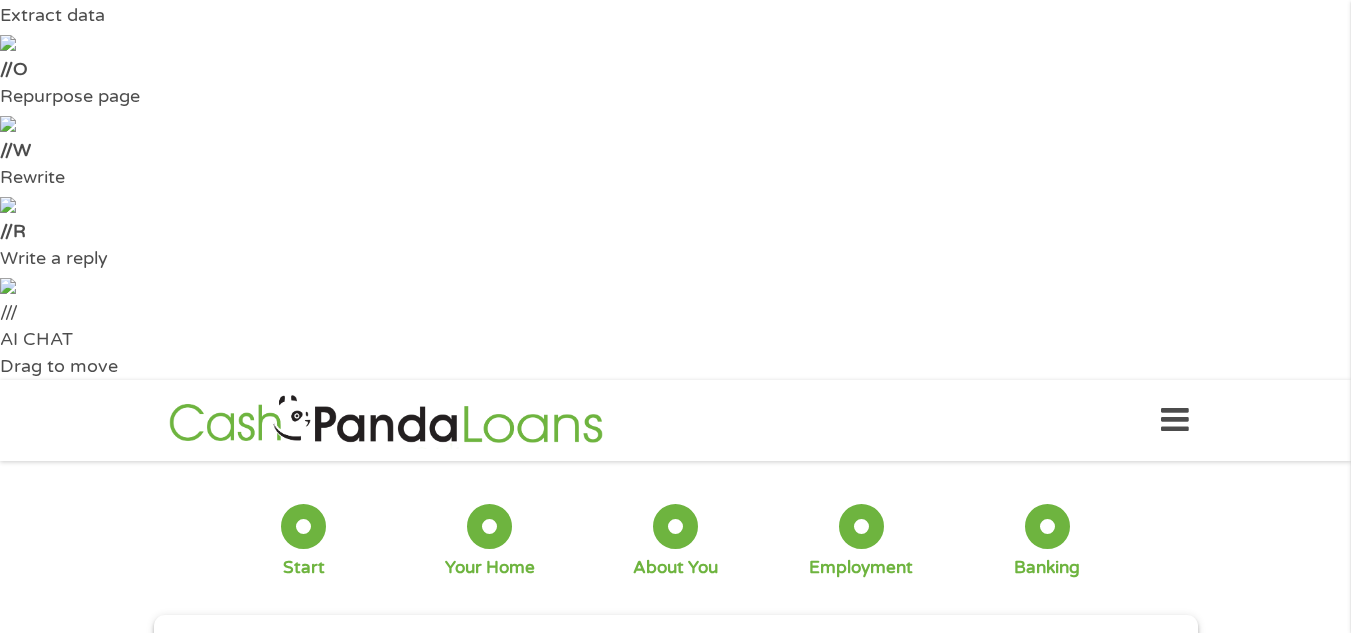 scroll, scrollTop: 600, scrollLeft: 0, axis: vertical 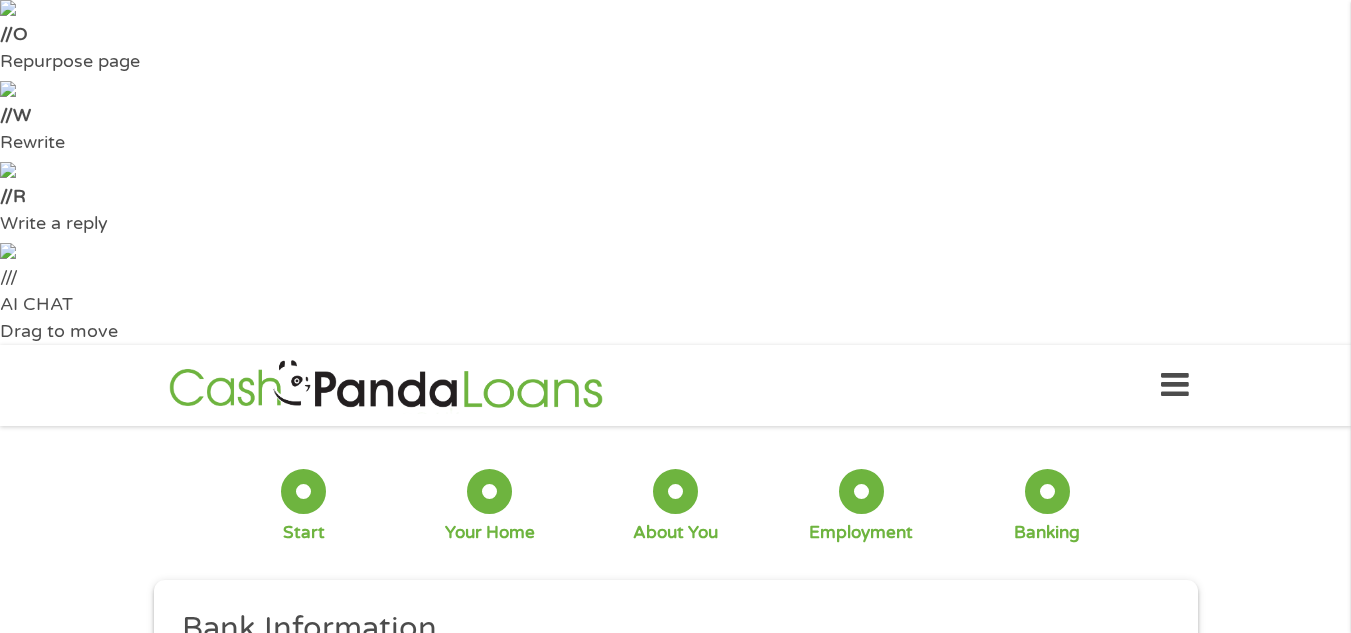 type on "1328971942" 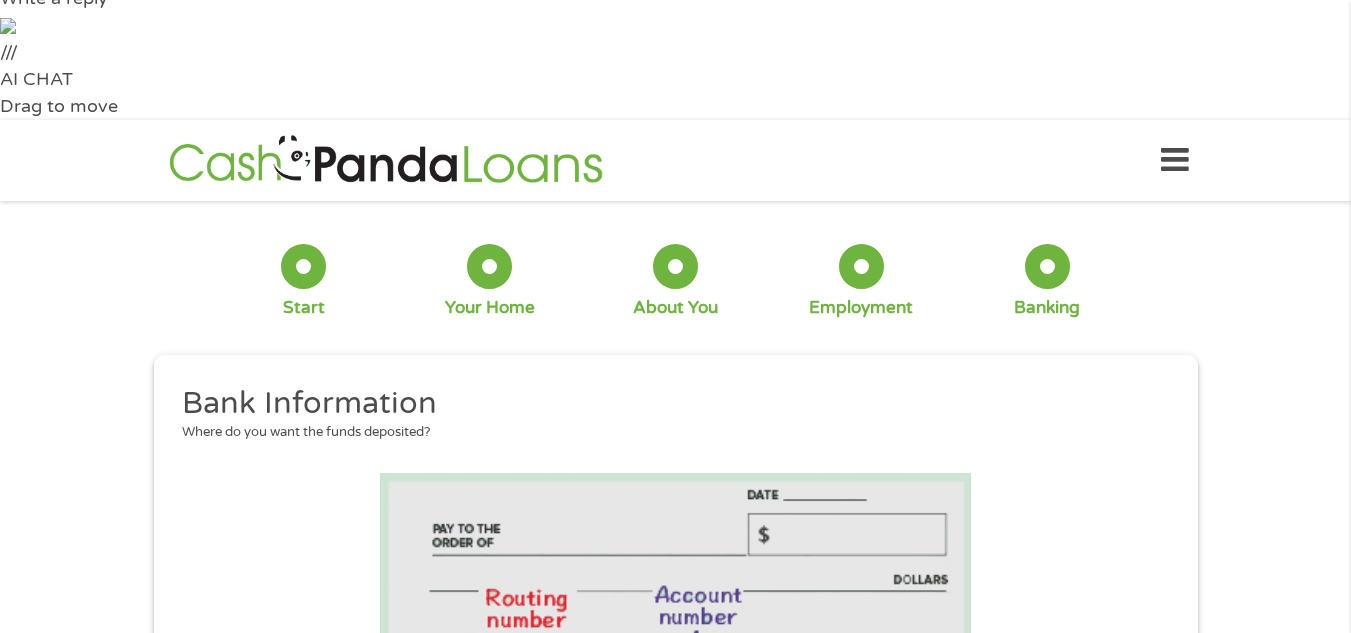 scroll, scrollTop: 700, scrollLeft: 0, axis: vertical 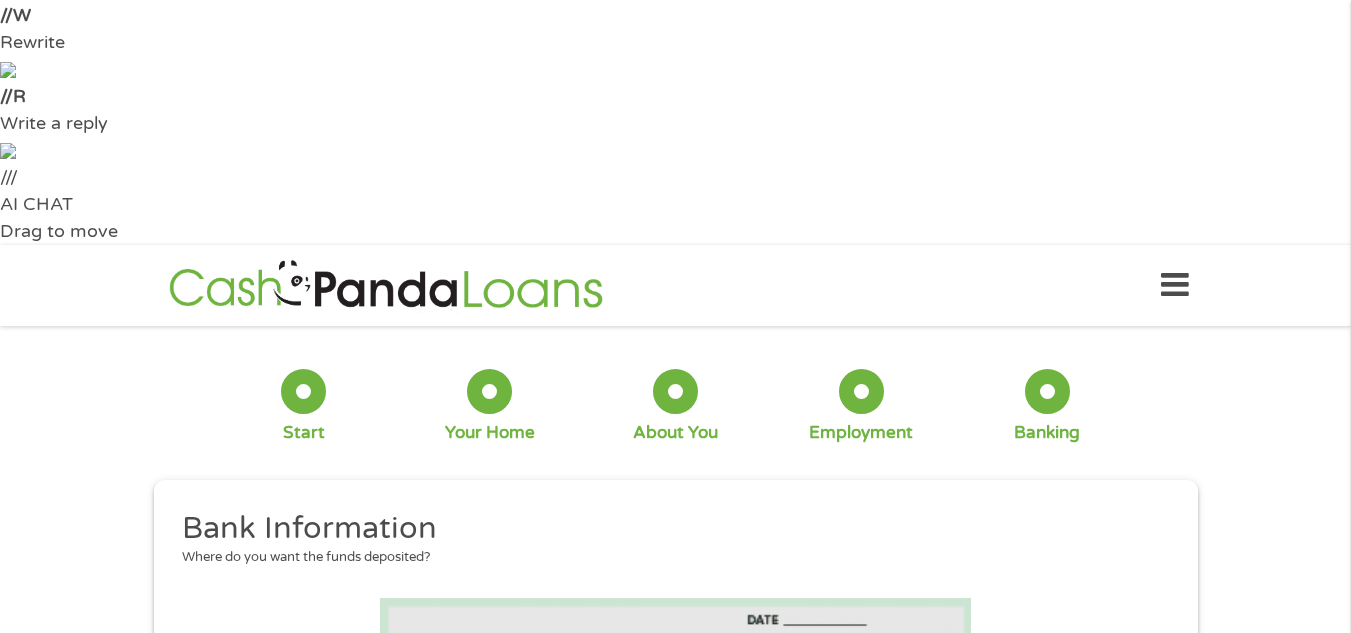 click on "No" at bounding box center [262, 1204] 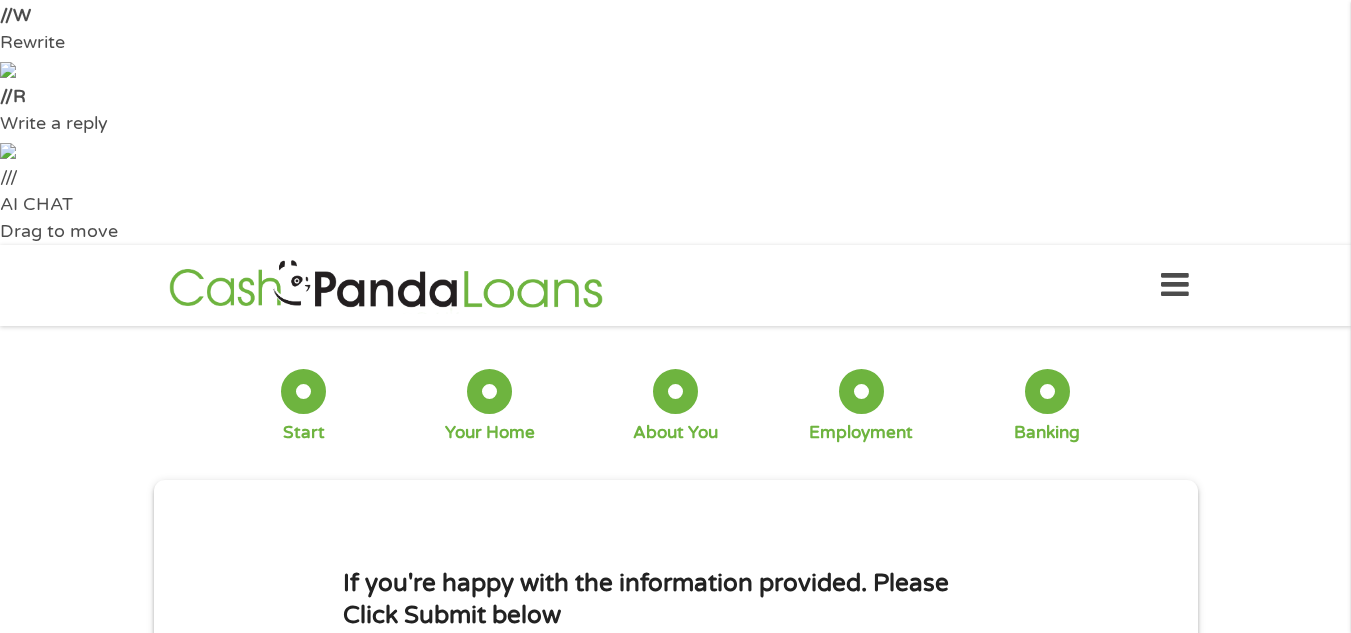 scroll, scrollTop: 8, scrollLeft: 8, axis: both 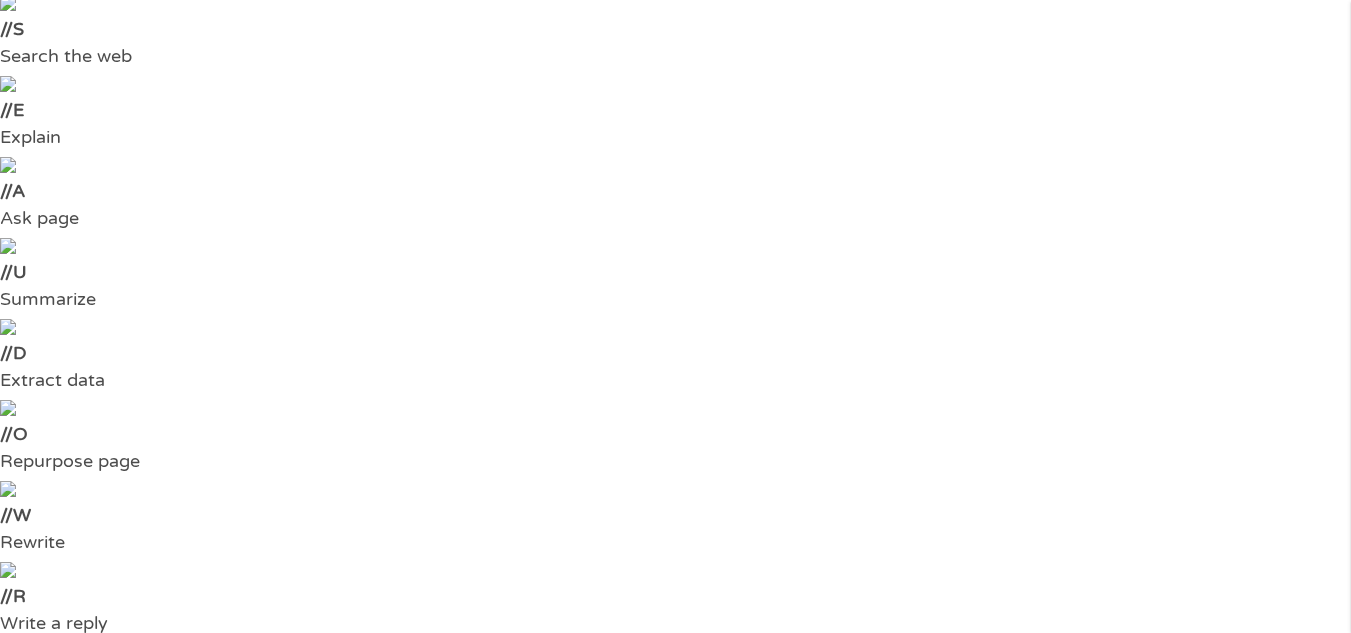 click on "Submit" at bounding box center (1097, 1247) 